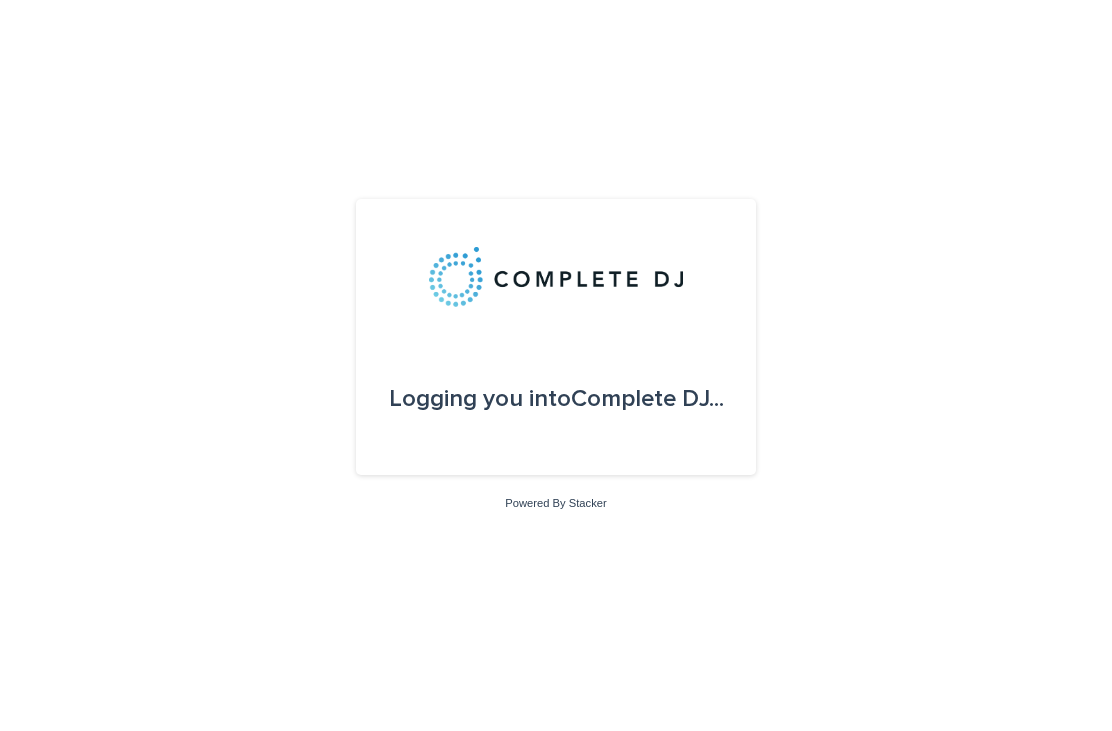 scroll, scrollTop: 0, scrollLeft: 0, axis: both 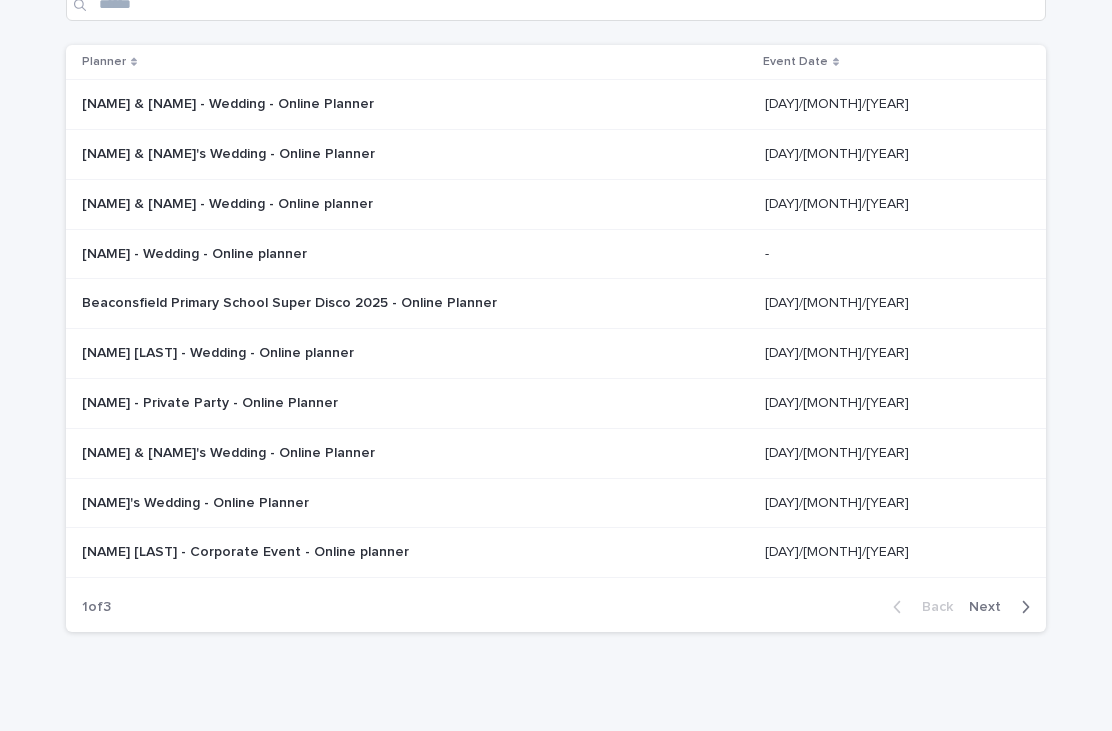 click on "Next" at bounding box center [991, 607] 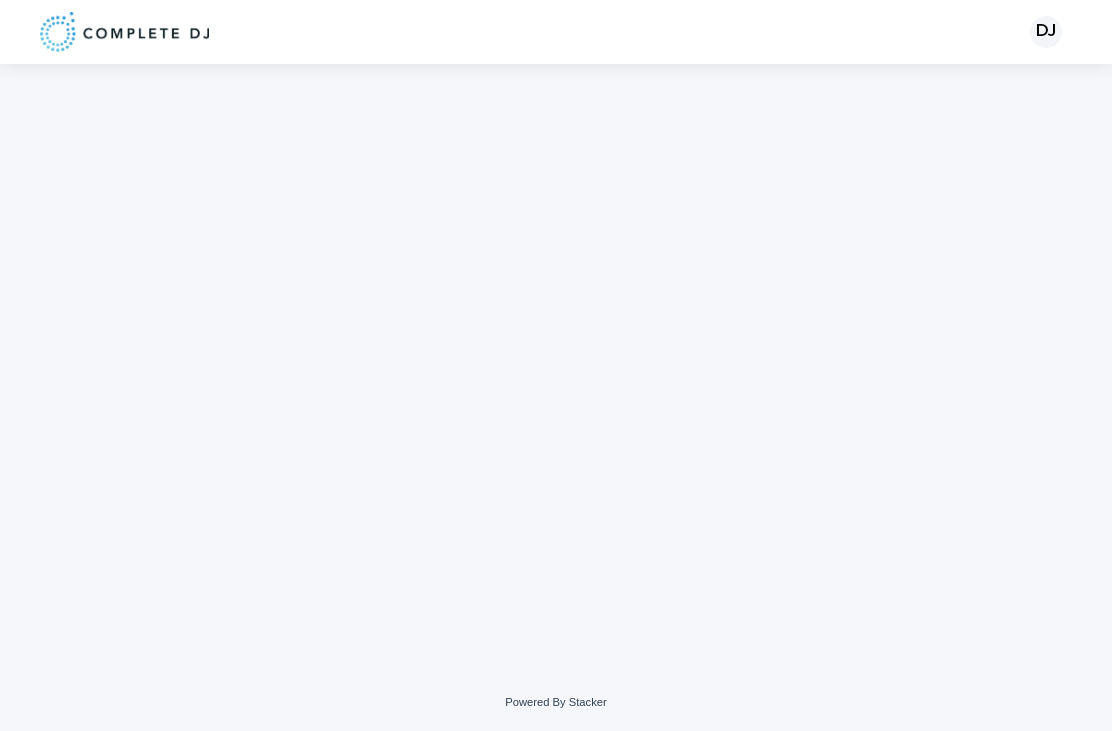 scroll, scrollTop: 0, scrollLeft: 0, axis: both 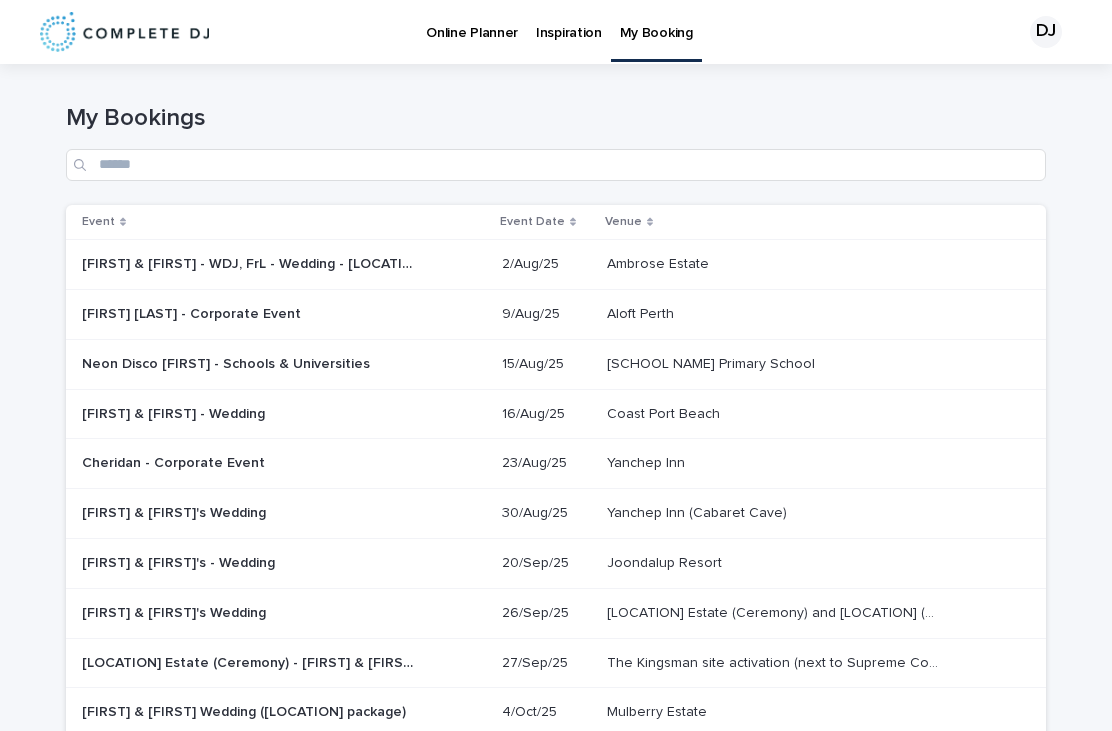 click on "Online Planner" at bounding box center [472, 21] 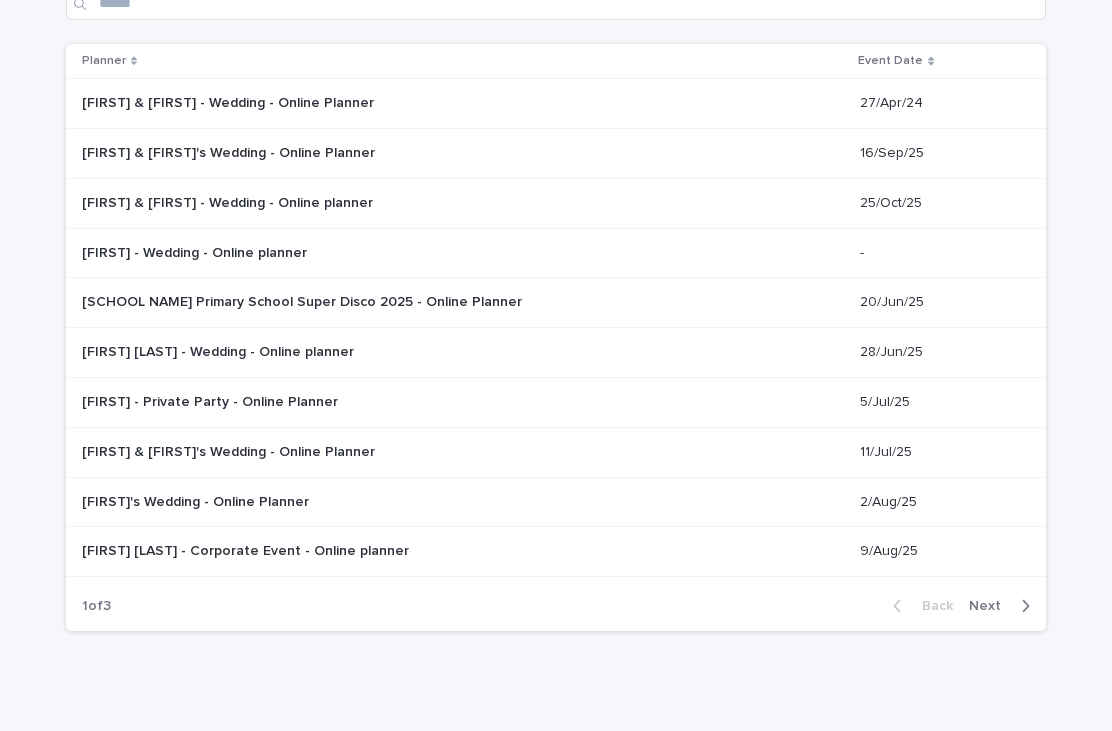 scroll, scrollTop: 160, scrollLeft: 0, axis: vertical 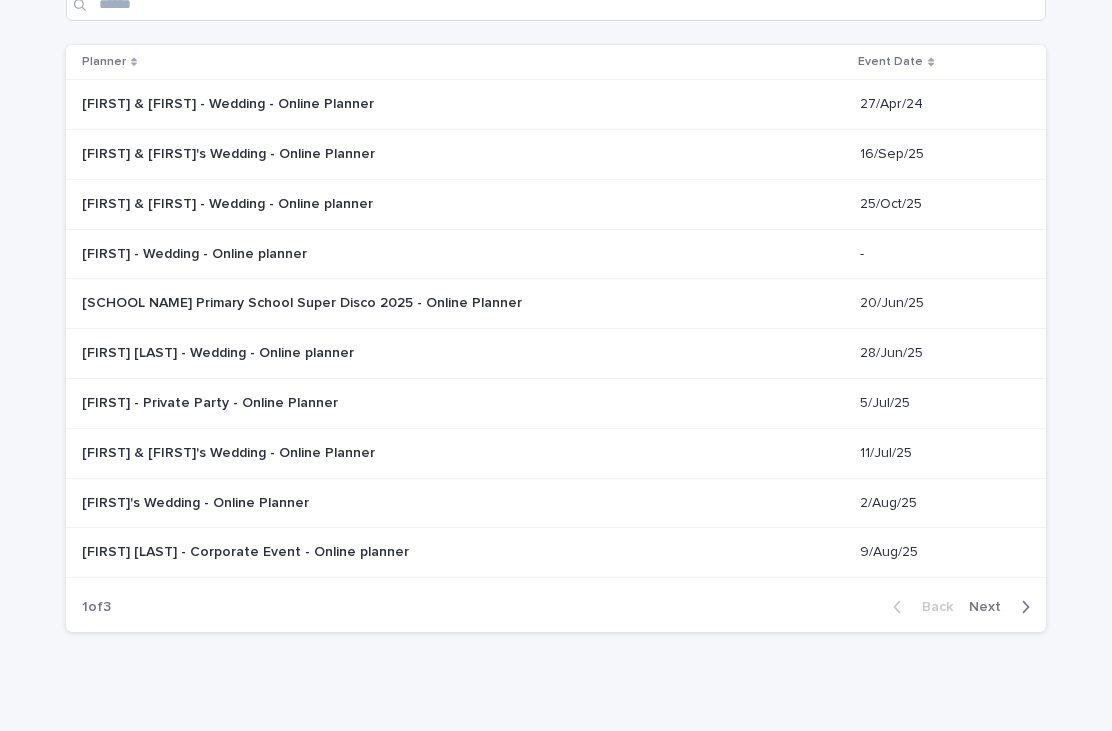 click on "Next" at bounding box center [991, 607] 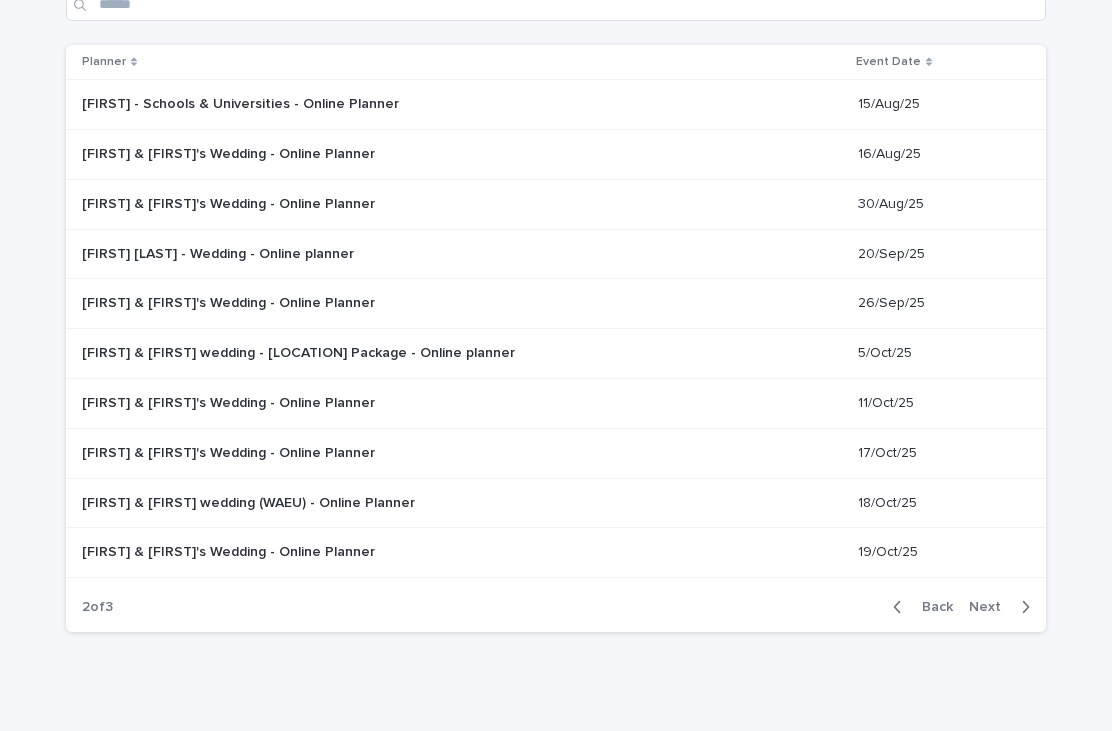 click on "Next" at bounding box center [991, 607] 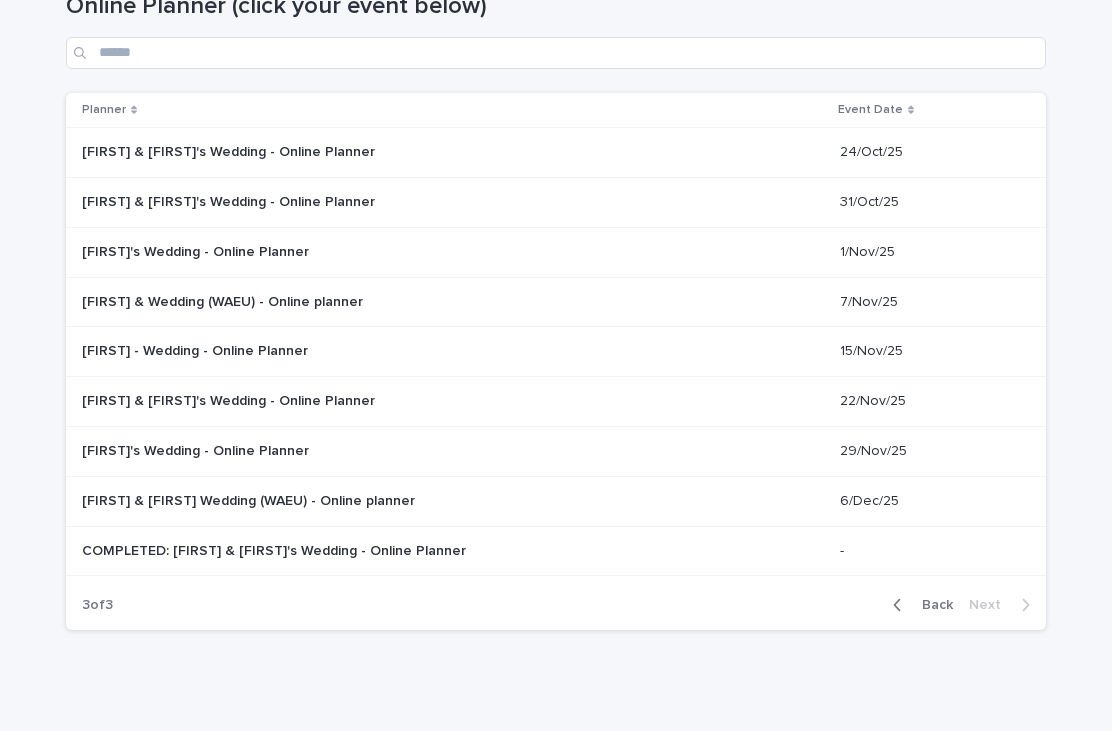 scroll, scrollTop: 111, scrollLeft: 0, axis: vertical 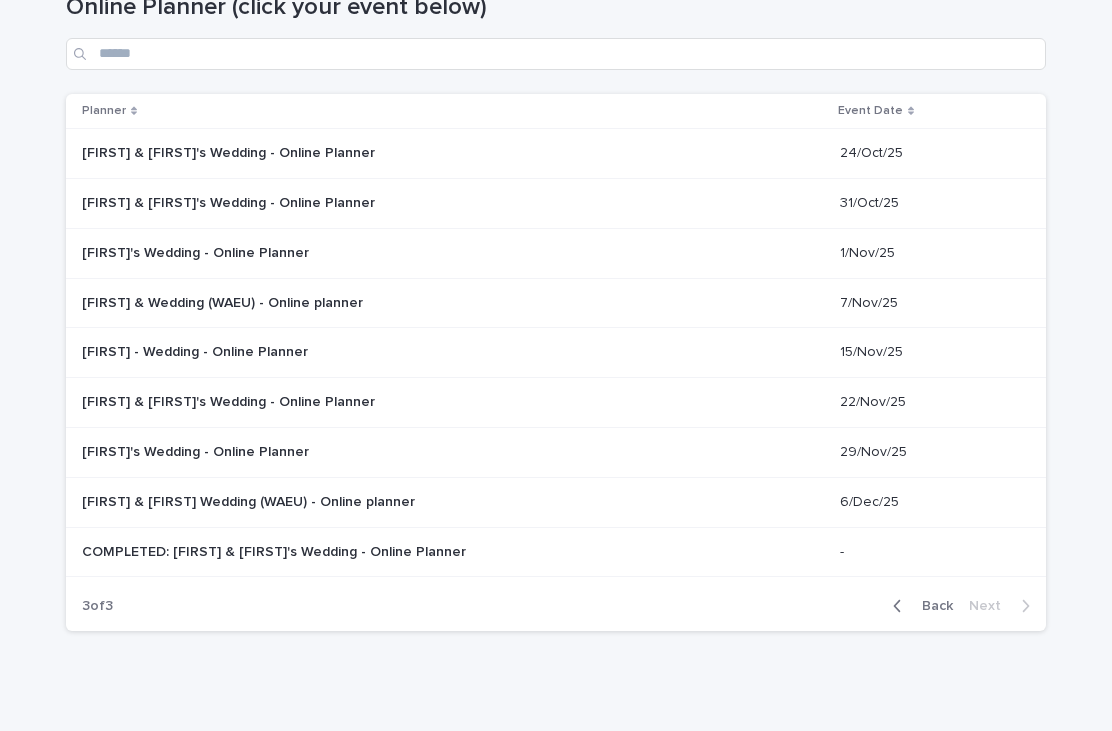 click on "Back" at bounding box center [931, 606] 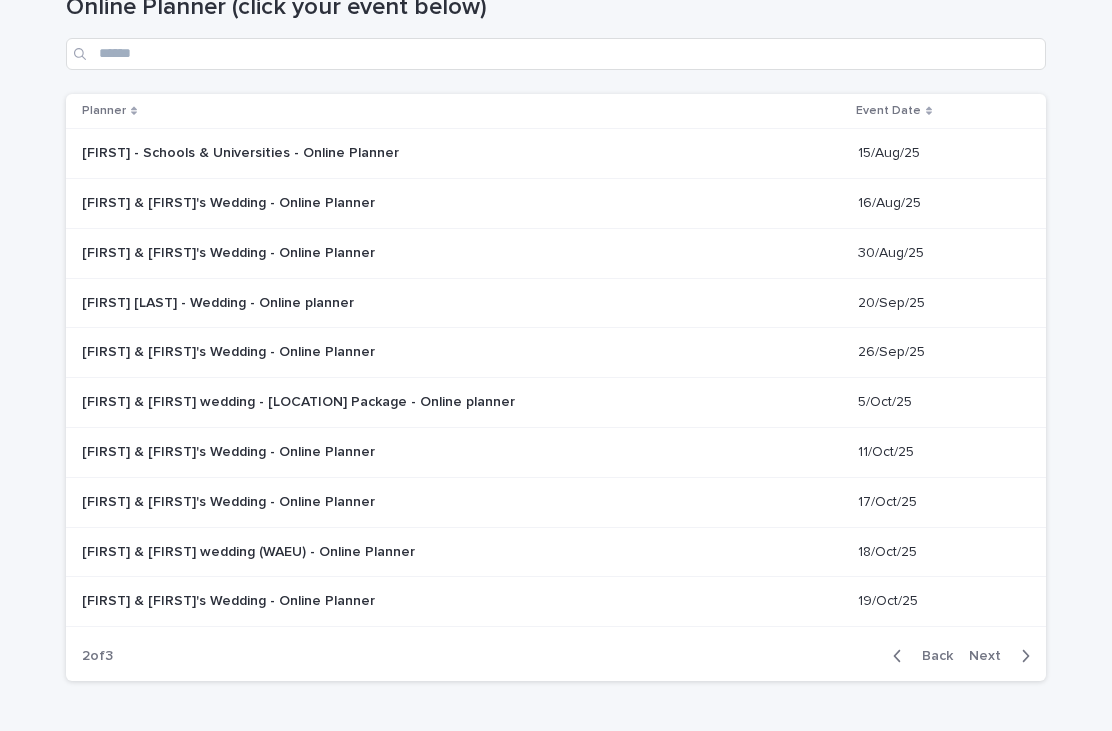 click on "[DATE] [DATE]" at bounding box center (948, 602) 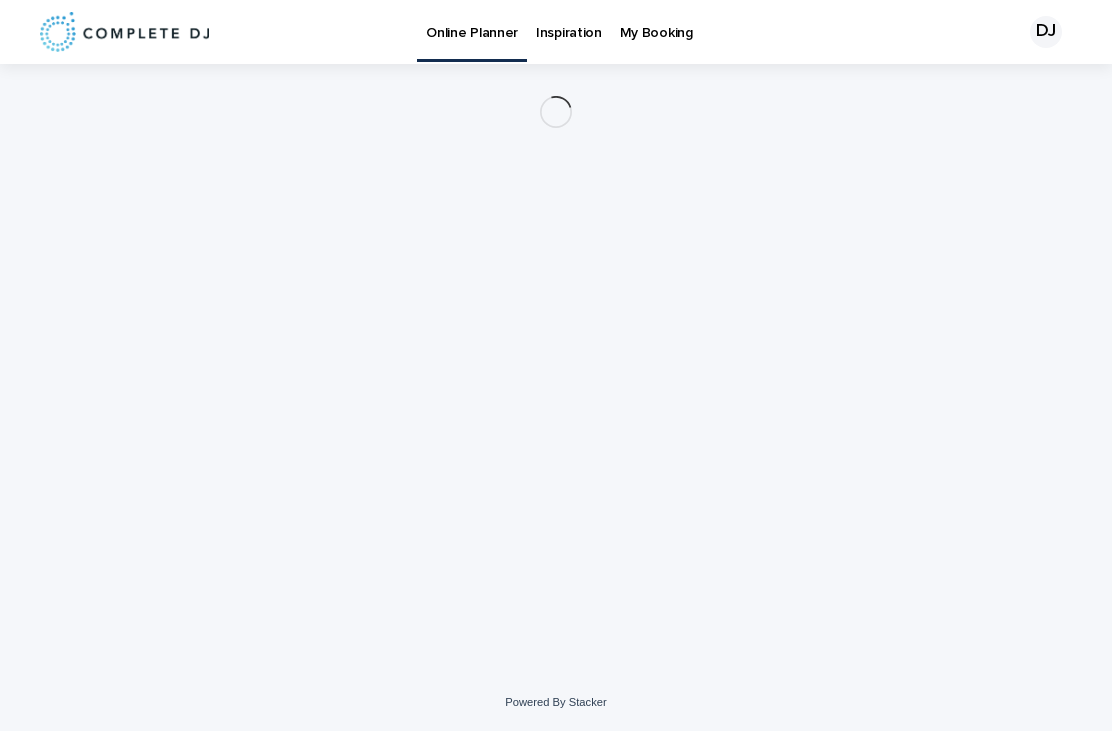 scroll, scrollTop: 0, scrollLeft: 0, axis: both 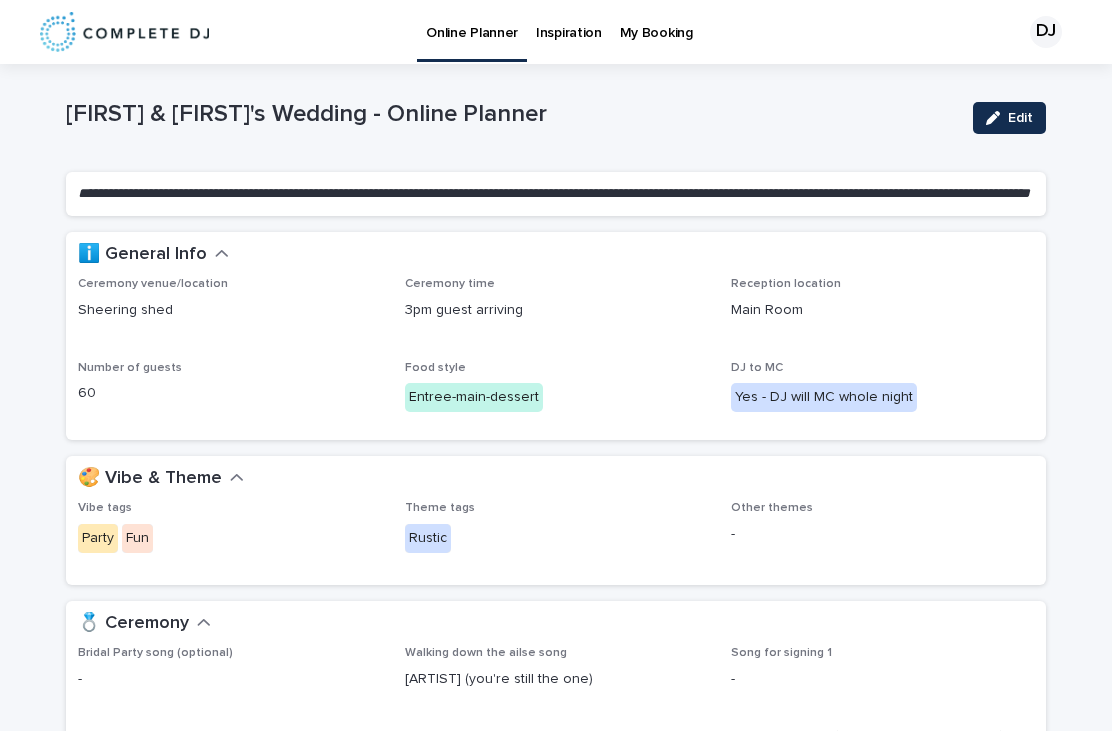 click on "Online Planner" at bounding box center [472, 21] 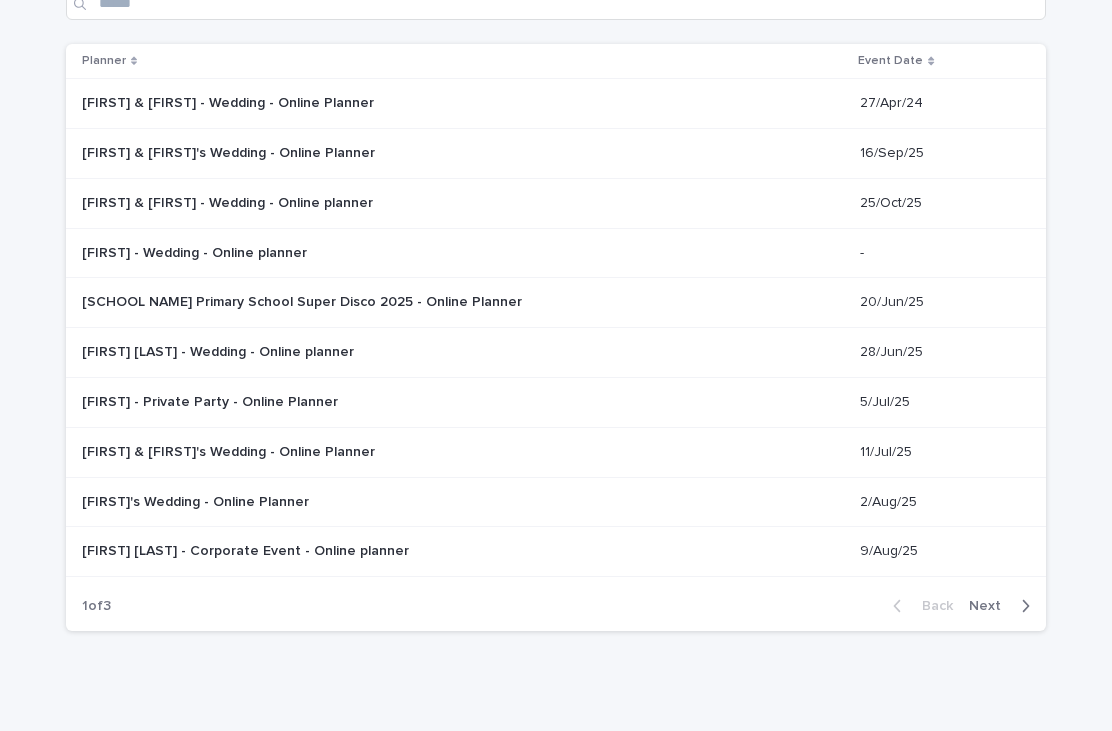 scroll, scrollTop: 160, scrollLeft: 0, axis: vertical 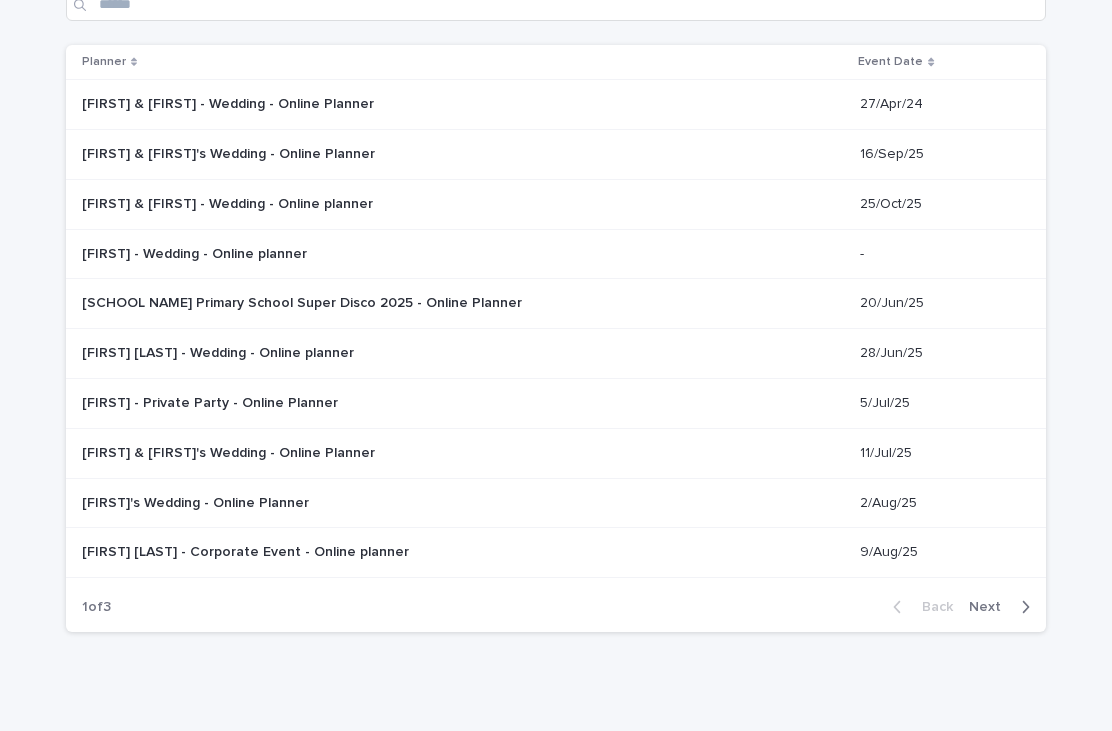 click on "[FIRST]'s Wedding - Online Planner" at bounding box center [197, 501] 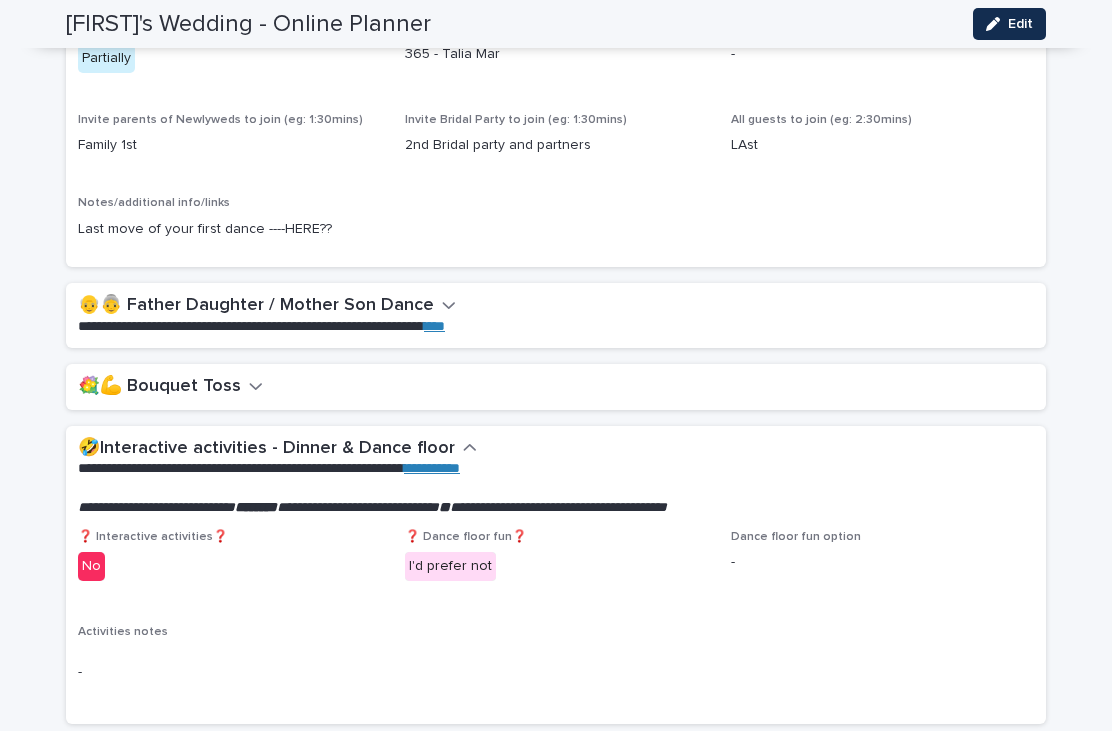 scroll, scrollTop: 3108, scrollLeft: 0, axis: vertical 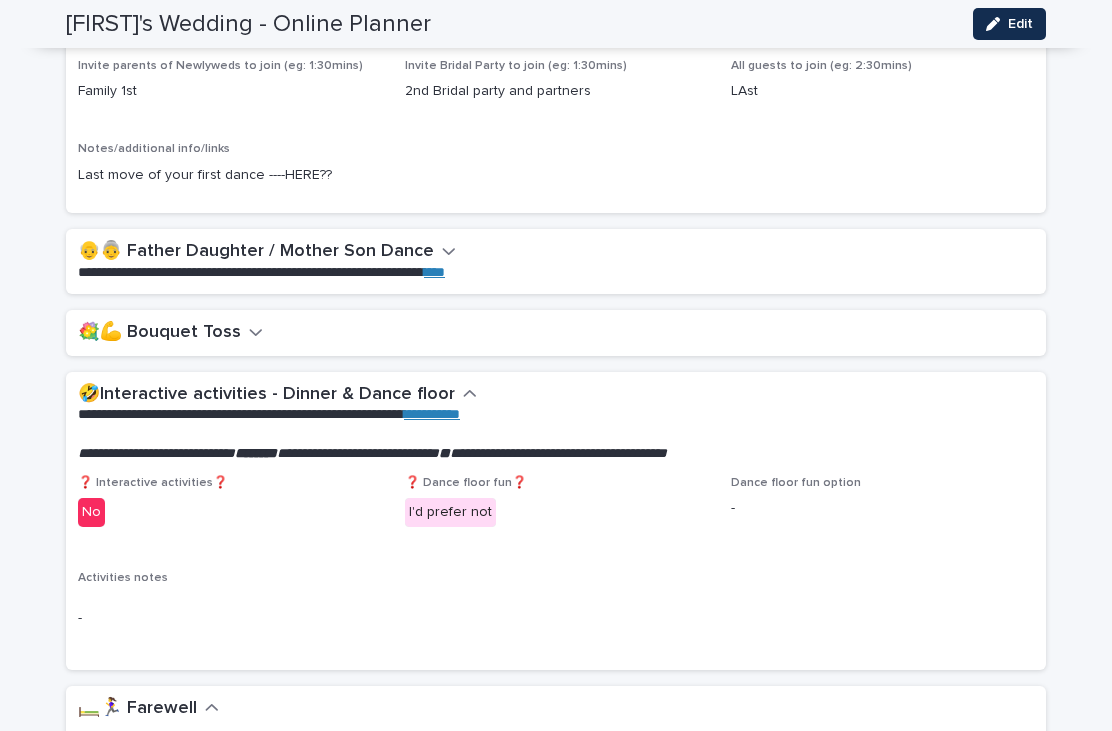 click 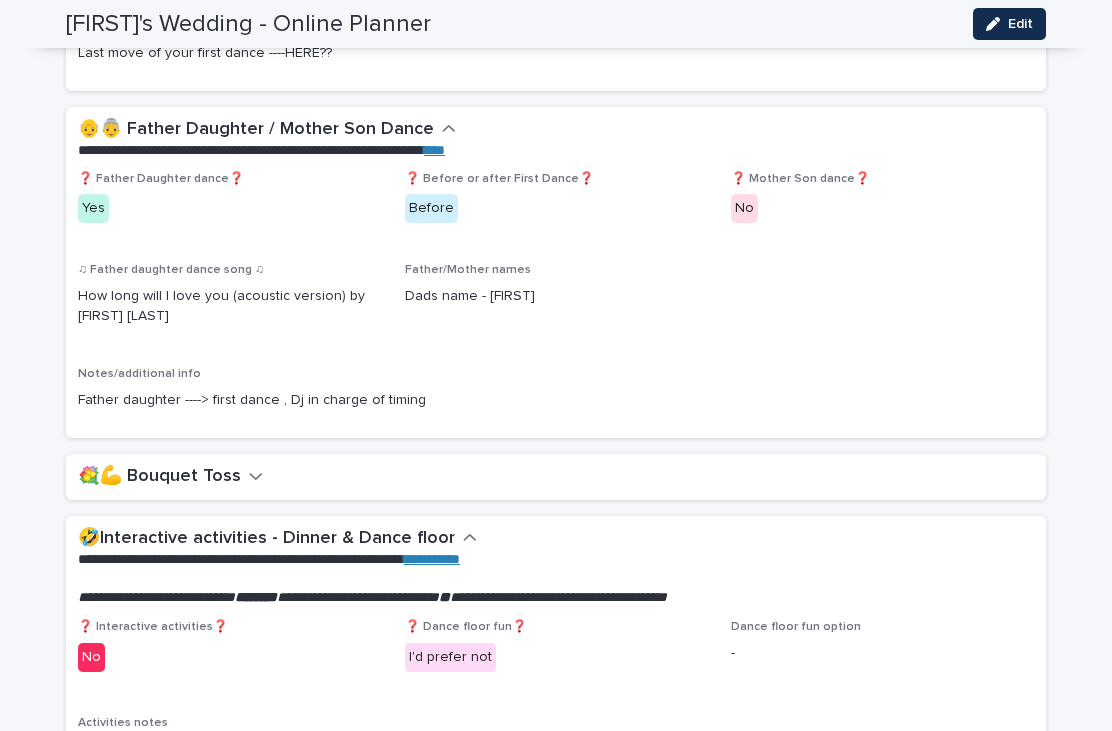 scroll, scrollTop: 3350, scrollLeft: 0, axis: vertical 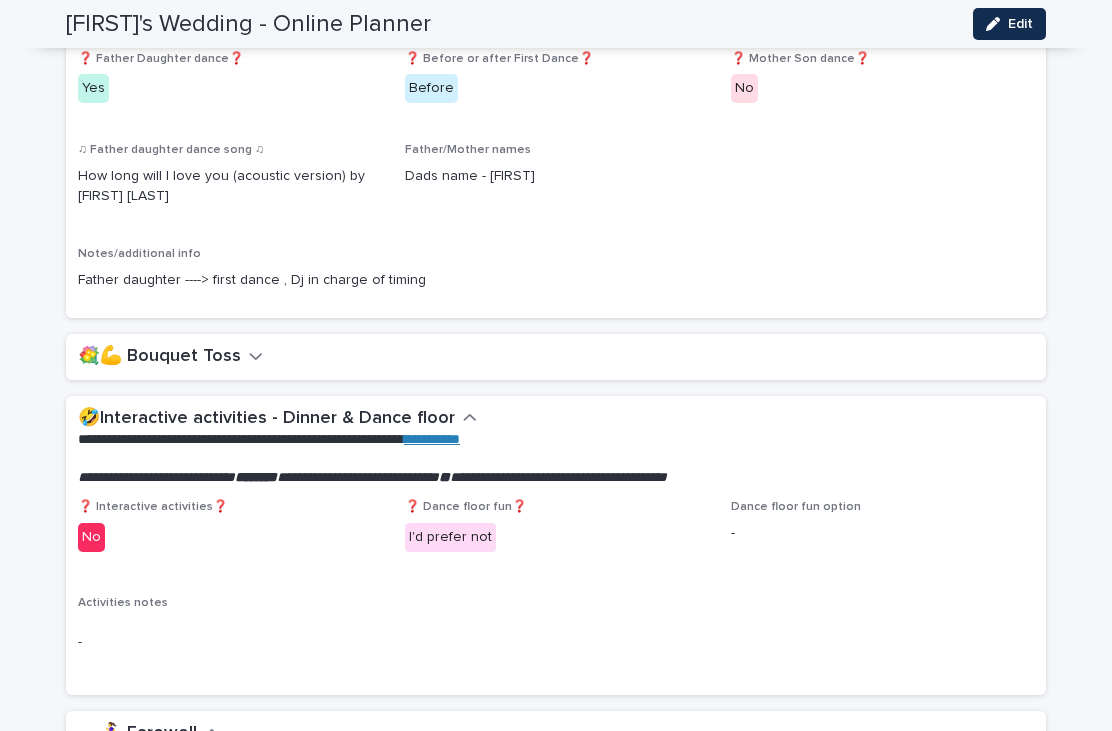 click on "💐💪 Bouquet Toss" at bounding box center [556, 357] 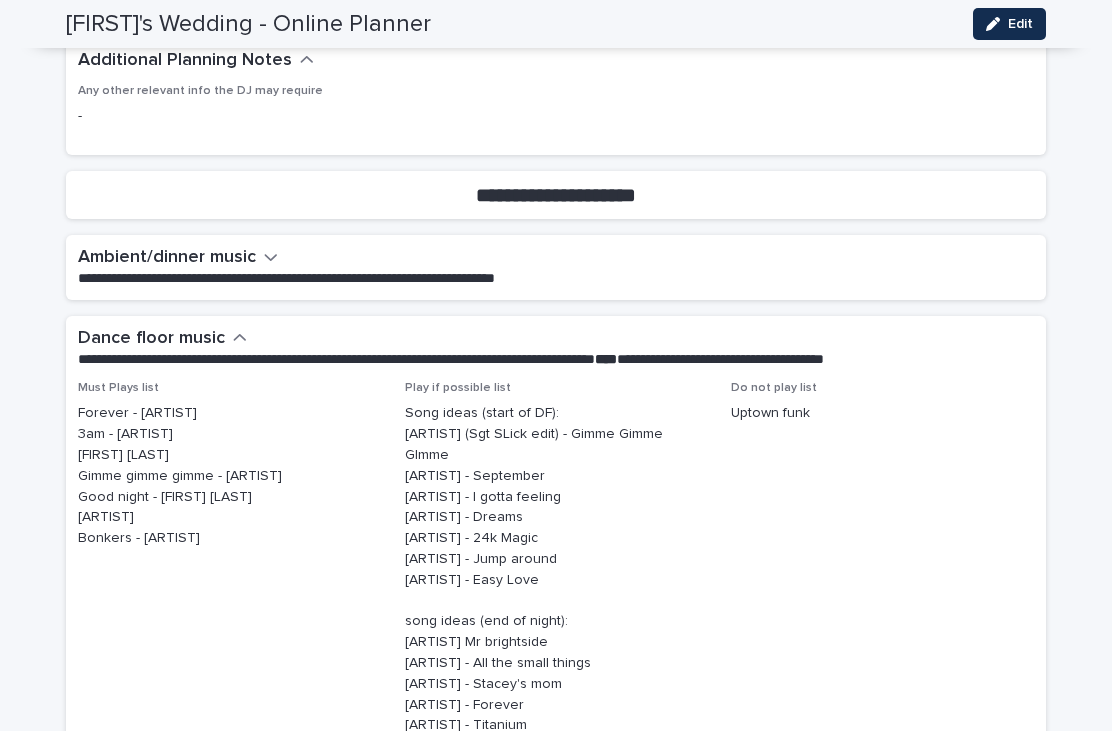 scroll, scrollTop: 4619, scrollLeft: 0, axis: vertical 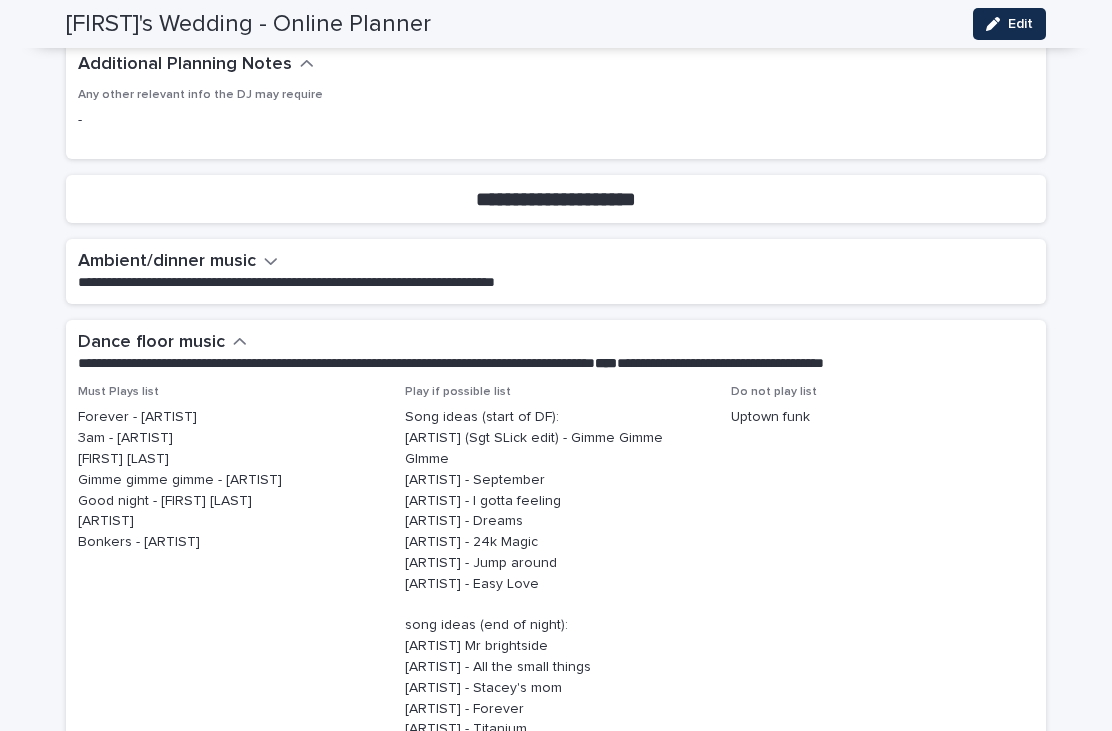 click on "**********" at bounding box center (556, 271) 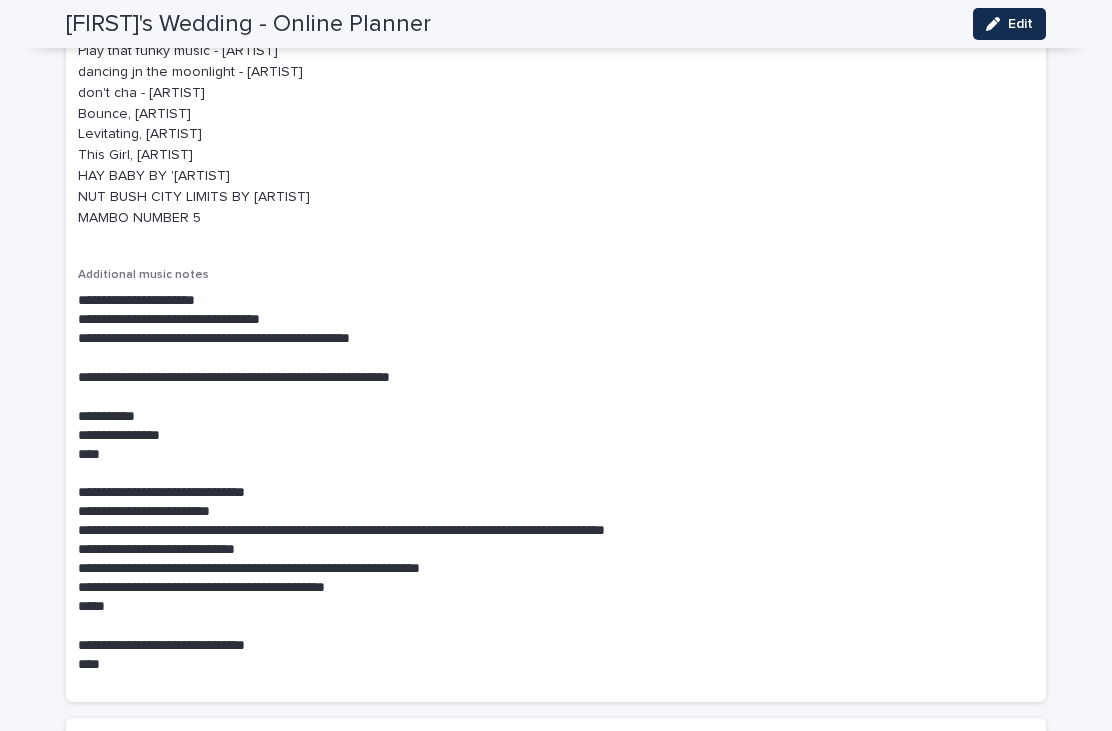 scroll, scrollTop: 6068, scrollLeft: 0, axis: vertical 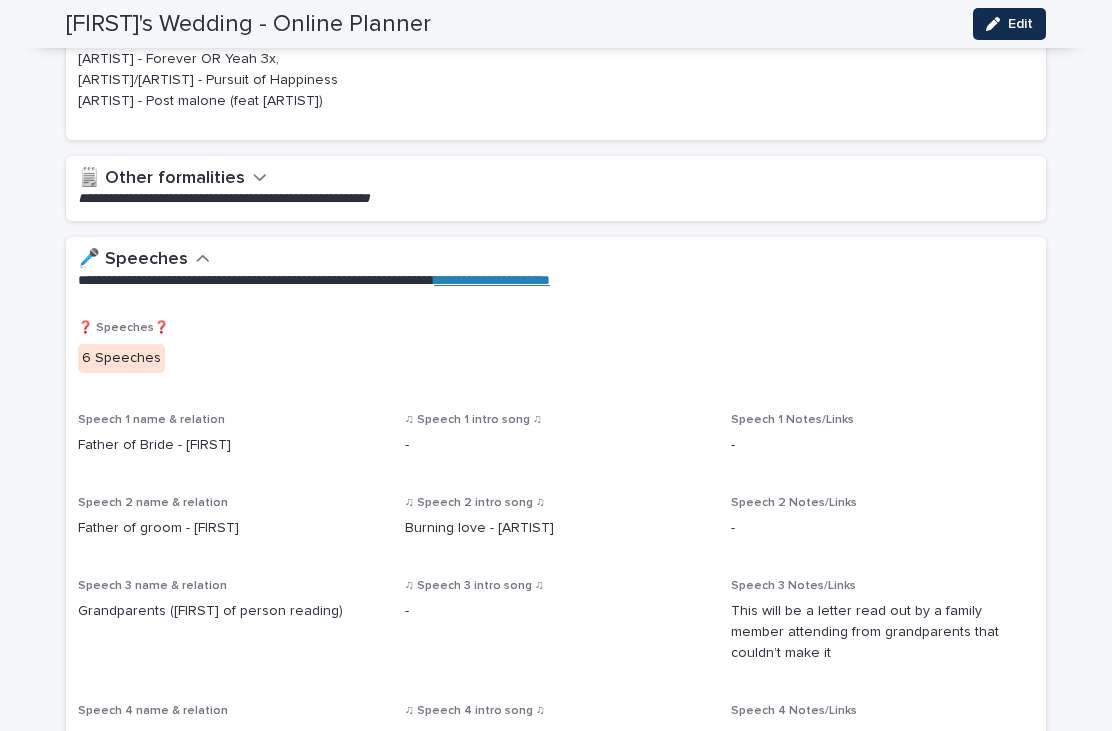 click on "🗒️ Other formalities" at bounding box center (172, 179) 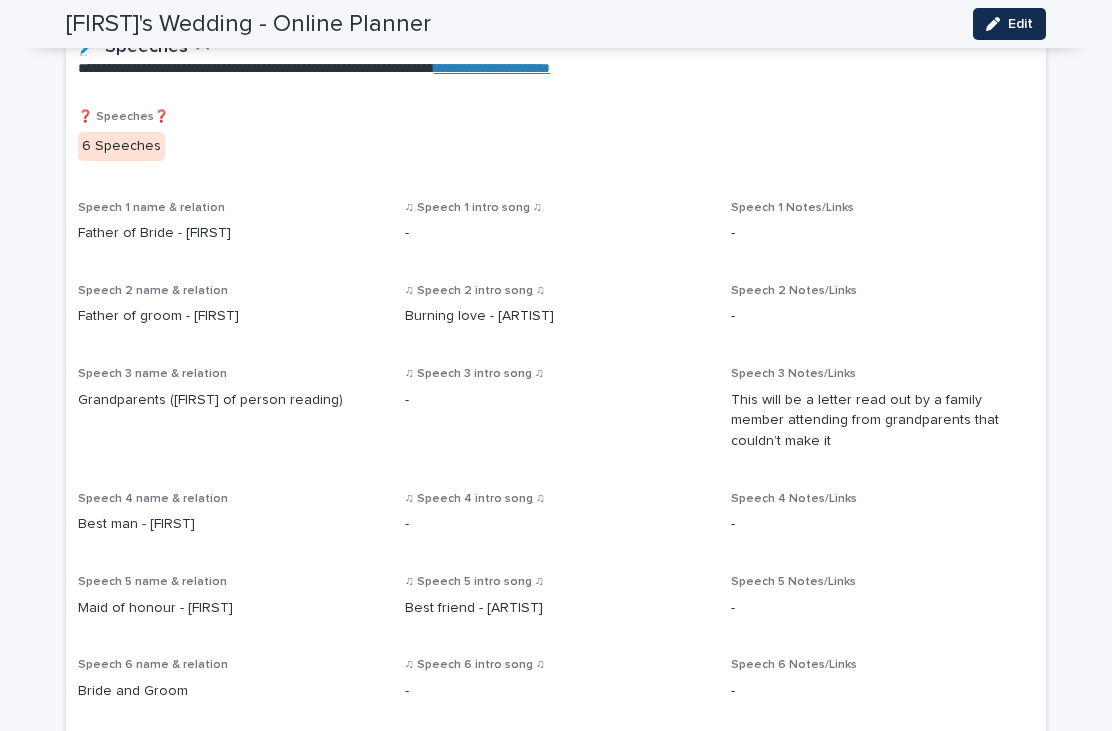 scroll, scrollTop: 1822, scrollLeft: 0, axis: vertical 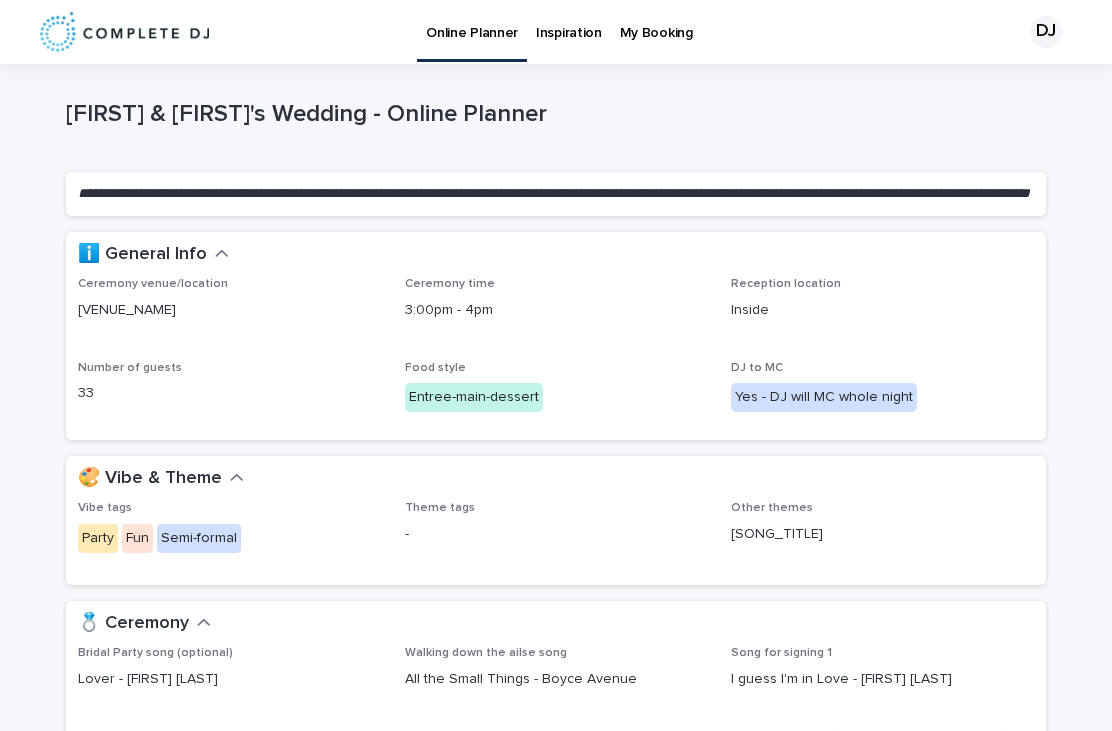click on "My Booking" at bounding box center (656, 21) 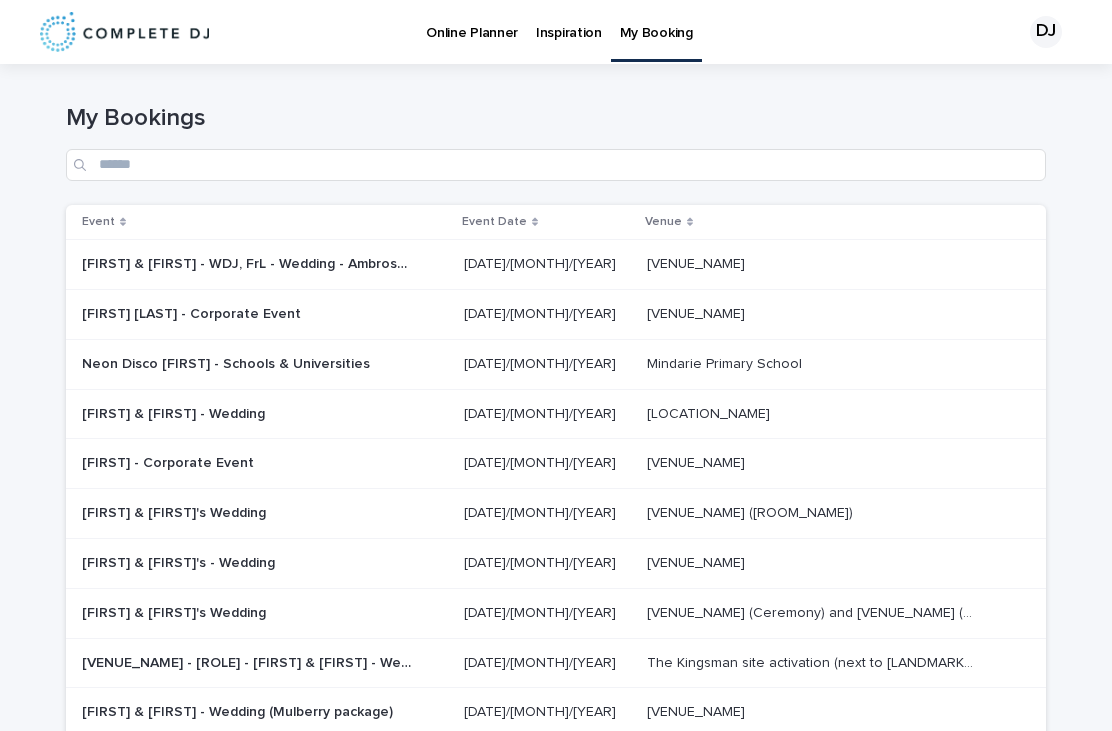 click on "[FIRST] & [FIRST] - WDJ, FrL - Wedding - Ambrose package" at bounding box center [250, 262] 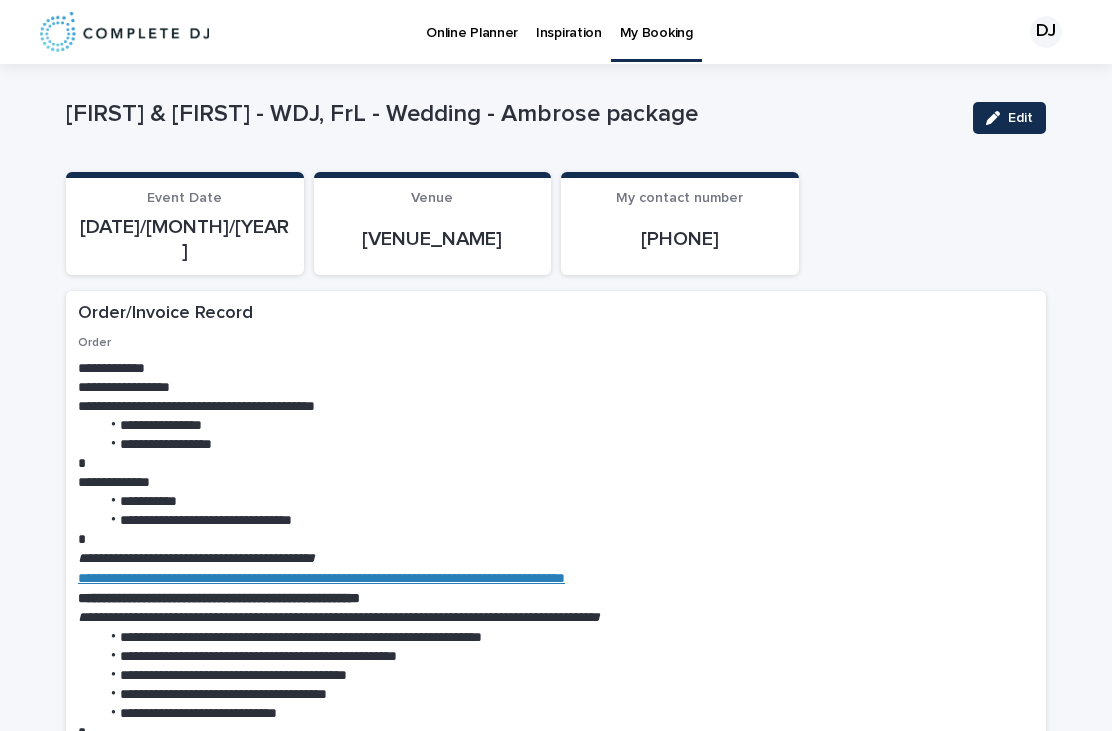 scroll, scrollTop: 0, scrollLeft: 0, axis: both 